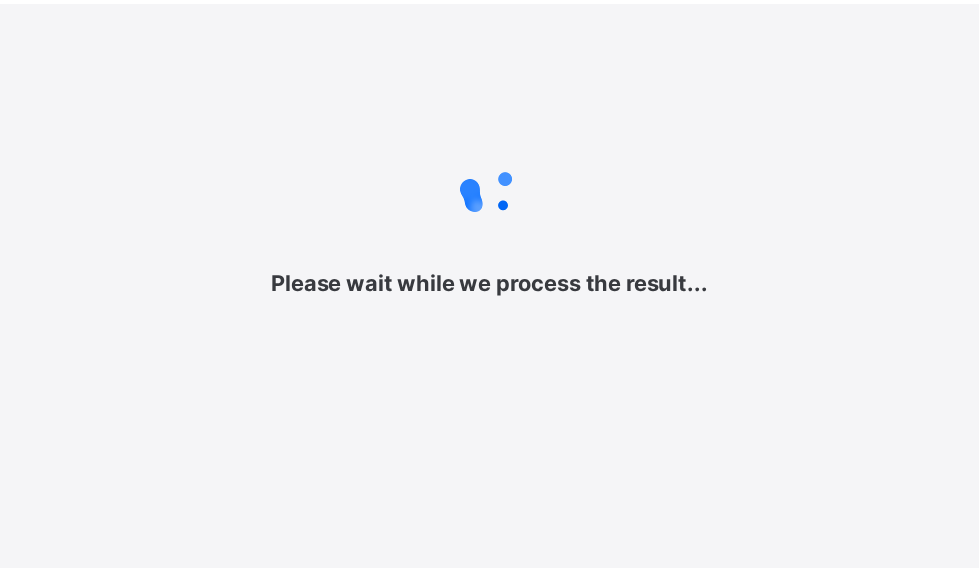 scroll, scrollTop: 0, scrollLeft: 0, axis: both 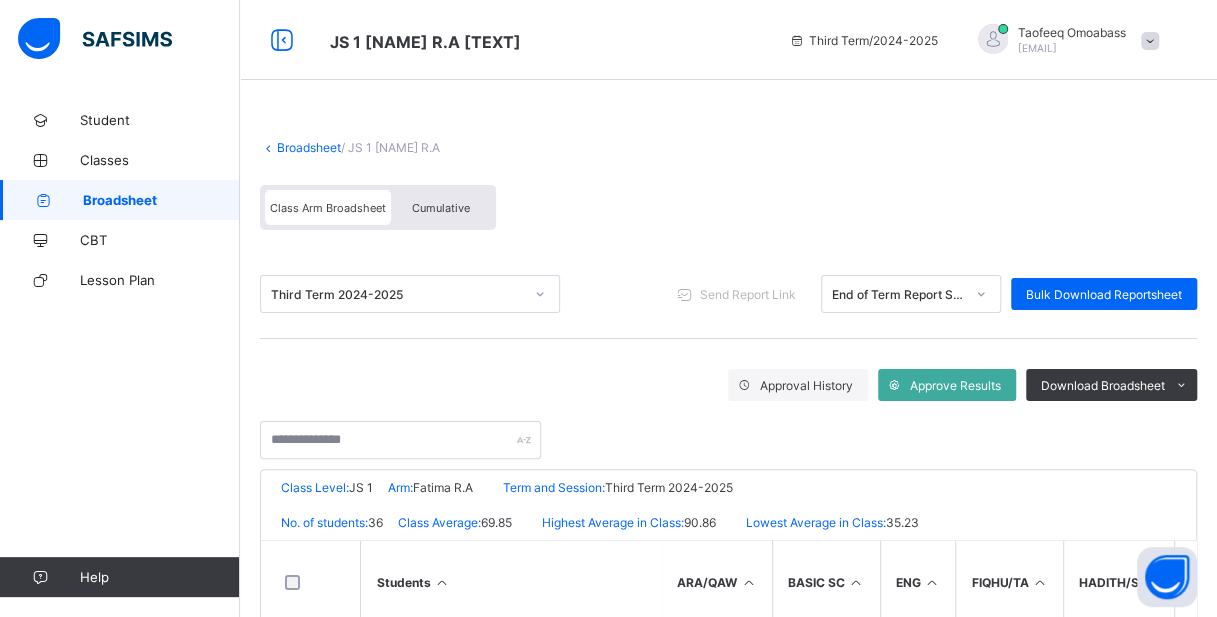 click on "Broadsheet" at bounding box center [309, 147] 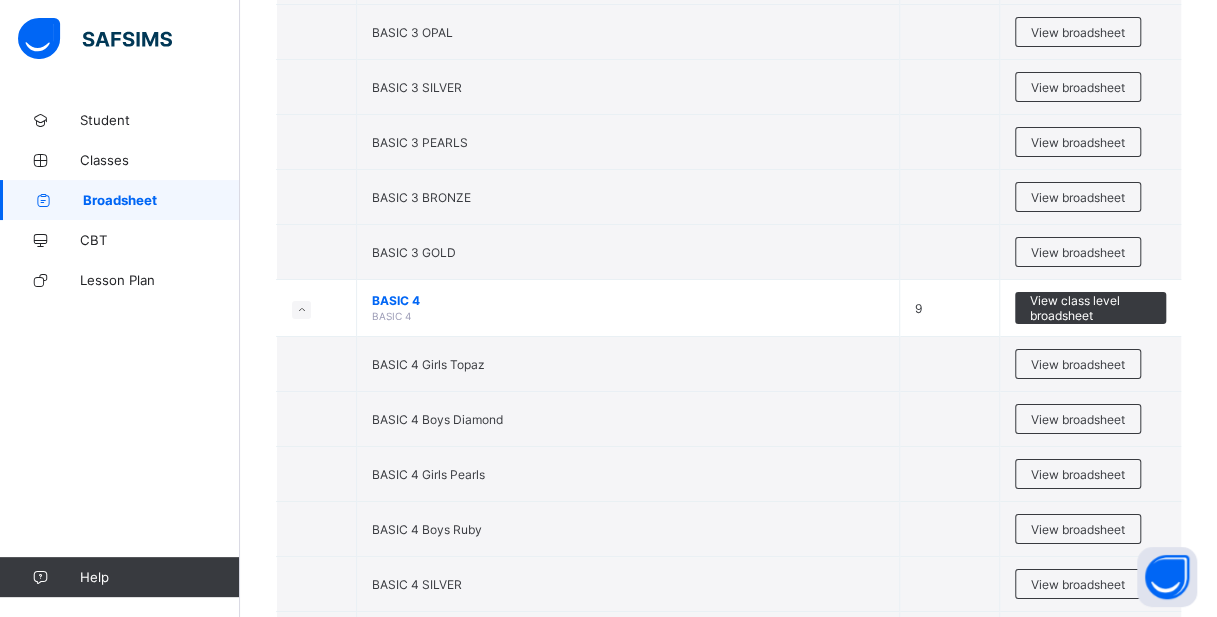 scroll, scrollTop: 3457, scrollLeft: 0, axis: vertical 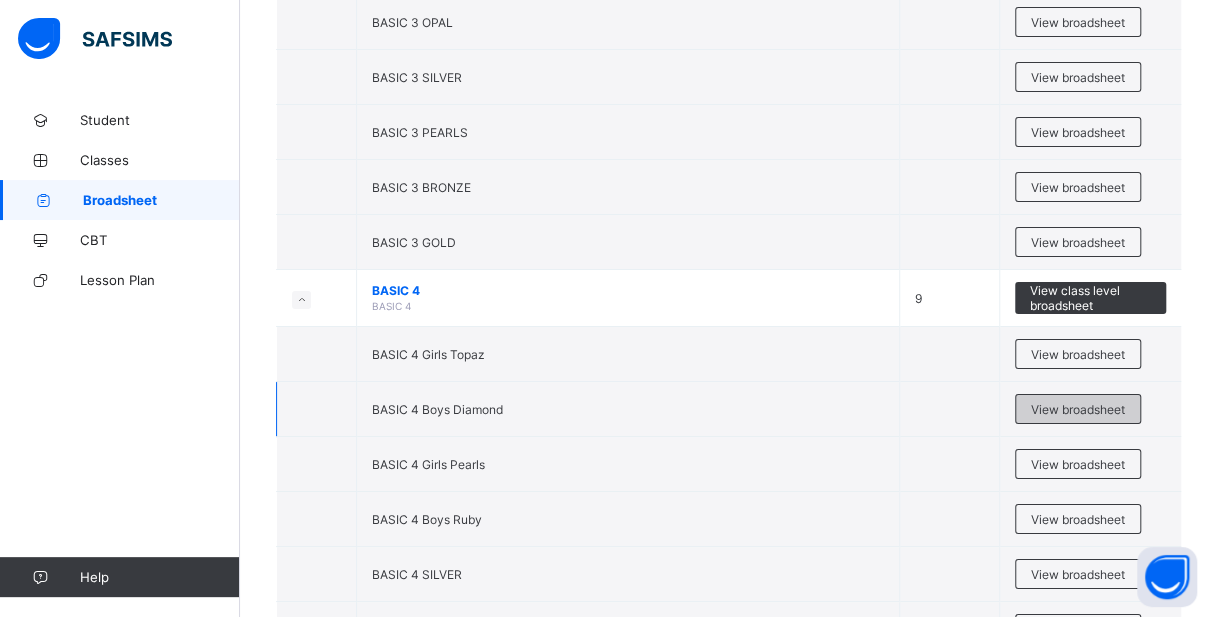 click on "View broadsheet" at bounding box center (1078, 409) 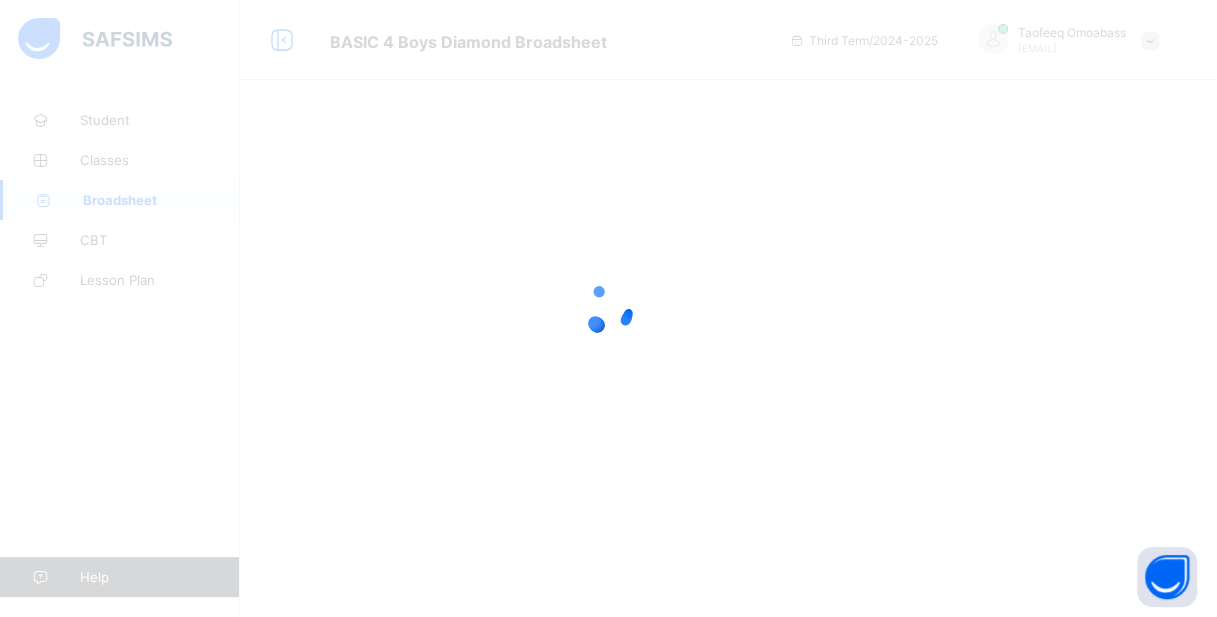 scroll, scrollTop: 0, scrollLeft: 0, axis: both 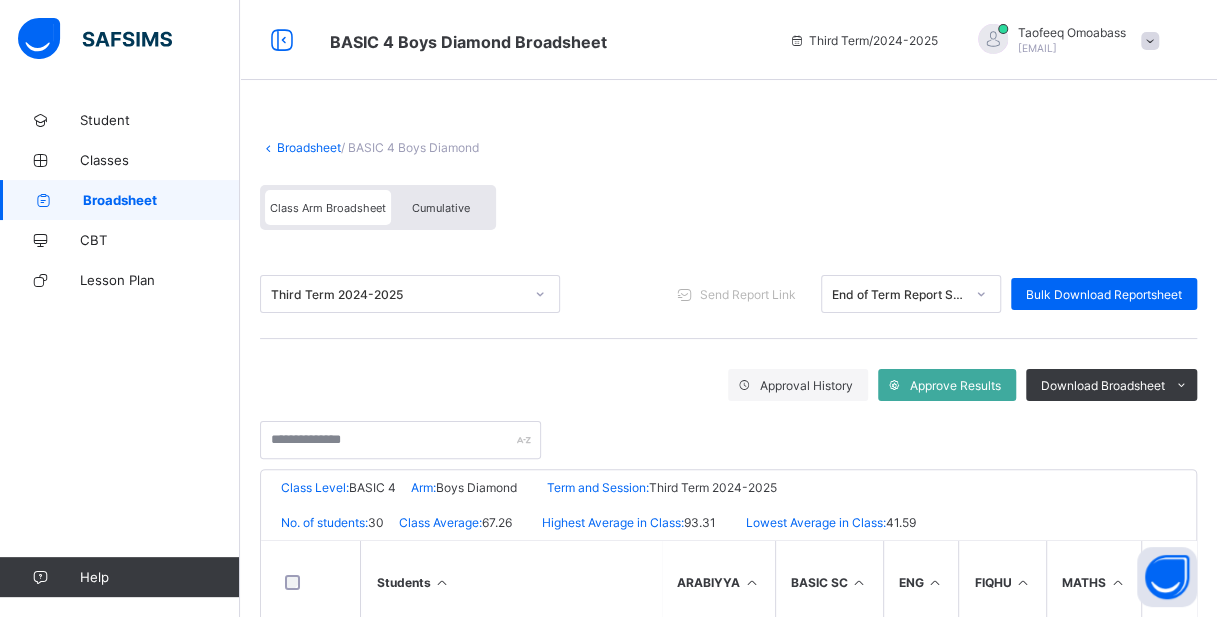 click on "Cumulative" at bounding box center [441, 207] 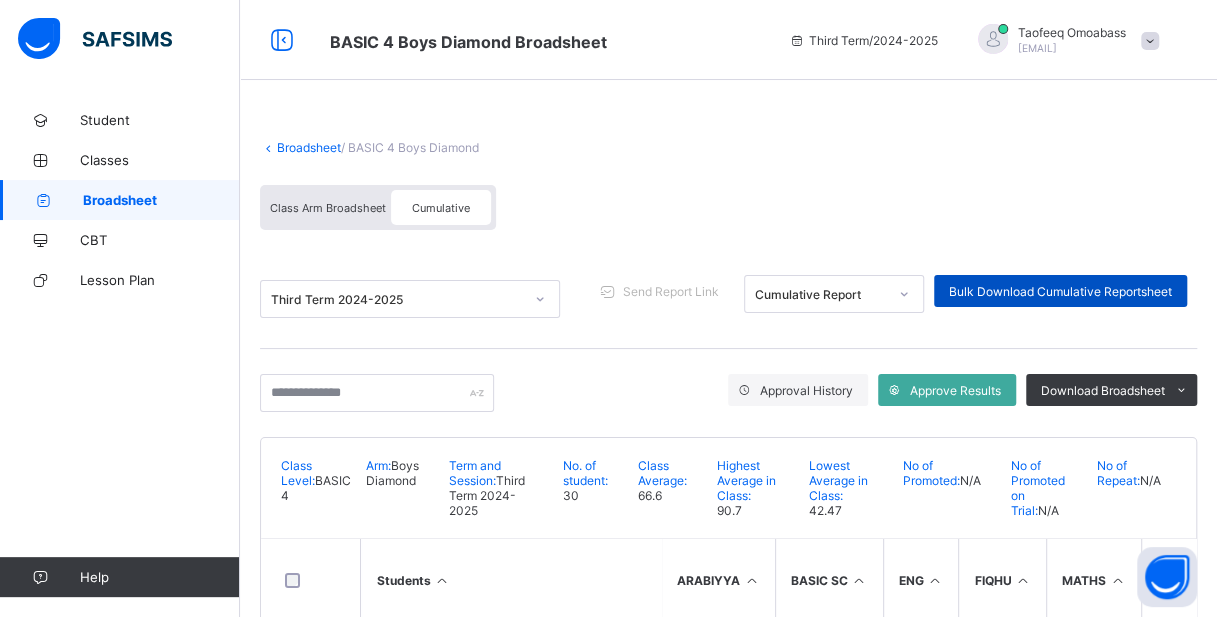 click on "Bulk Download Cumulative Reportsheet" at bounding box center (1060, 291) 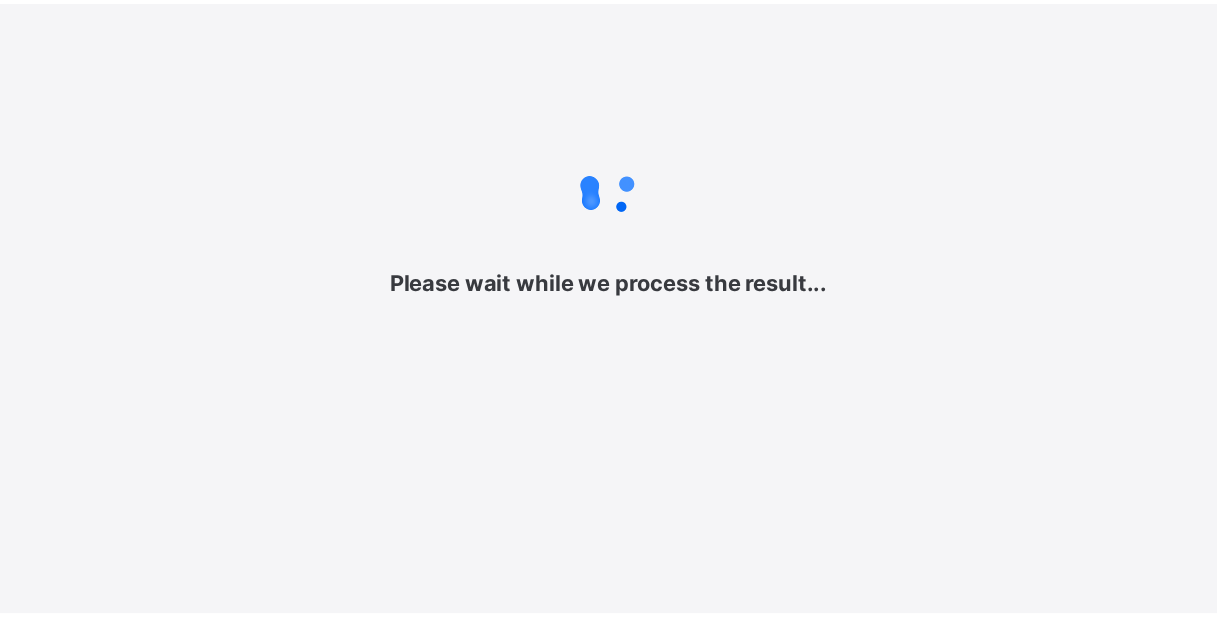 scroll, scrollTop: 0, scrollLeft: 0, axis: both 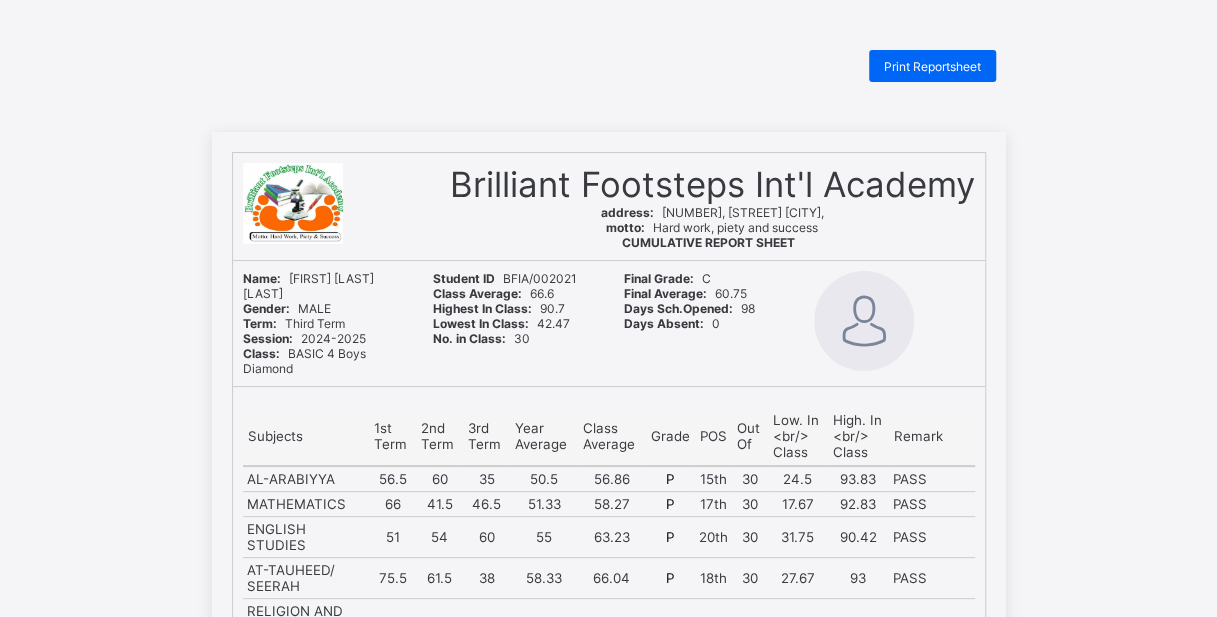 click on "Brilliant Footsteps Int'l Academy address:  16, Western Bypass Sokoto,  motto: Hard work, piety and success CUMULATIVE REPORT SHEET   Name: Abdurrahman Alkanchi Yusha'u Gender: MALE Term: Third Term Session: 2024-2025 Class: BASIC 4 Boys Diamond Student ID BFIA/002021 Class Average: 66.6 Highest In Class: 90.7 Lowest In Class: 42.47 No. in Class: 30 Final Grade: C Final Average: 60.75 Days Sch.Opened: 98 Days Absent: 0 Subjects 1st Term 2nd Term 3rd Term Year Average Class Average Grade POS Out Of Low. In <br/> Class High. In <br/> Class Remark AL-ARABIYYA 56.5 60 35 50.5 56.86 P 15th 30 24.5 93.83 PASS MATHEMATICS 66 41.5 46.5 51.33 58.27 P 17th 30 17.67 92.83 PASS ENGLISH STUDIES 51 54 60 55 63.23 P 20th 30 31.75 90.42 PASS AT-TAUHEED/ SEERAH 75.5 61.5 38 58.33 66.04 P 18th 30 27.67 93 PASS RELIGION AND NATIONAL VALUES 67 54.5 66 62.5 65.66 C 19th 30 36.67 88.83 GOOD BASIC SCIENCE 78 58 58.5 64.83 75.4 C 23rd 30 52.33 94.67 GOOD AL-QUR'AN 93 87 78.5 86.17 85.53 A 13th 30 80 92.5 EXCELLENT AL-FIQHU  54 54.5" at bounding box center [608, 687] 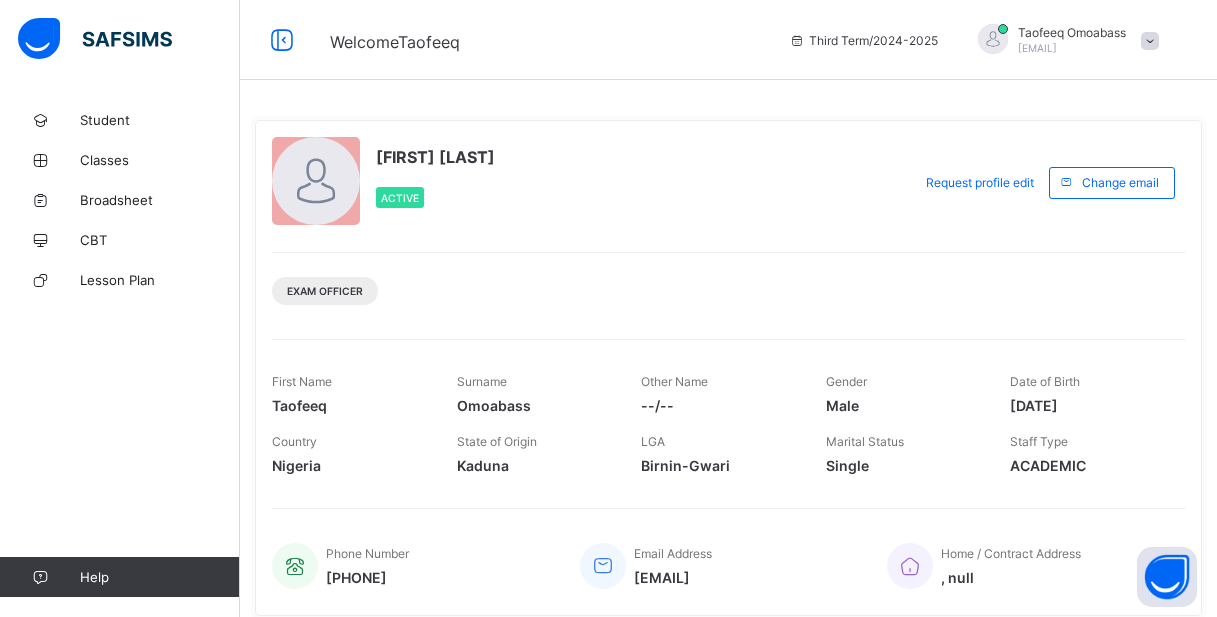 scroll, scrollTop: 0, scrollLeft: 0, axis: both 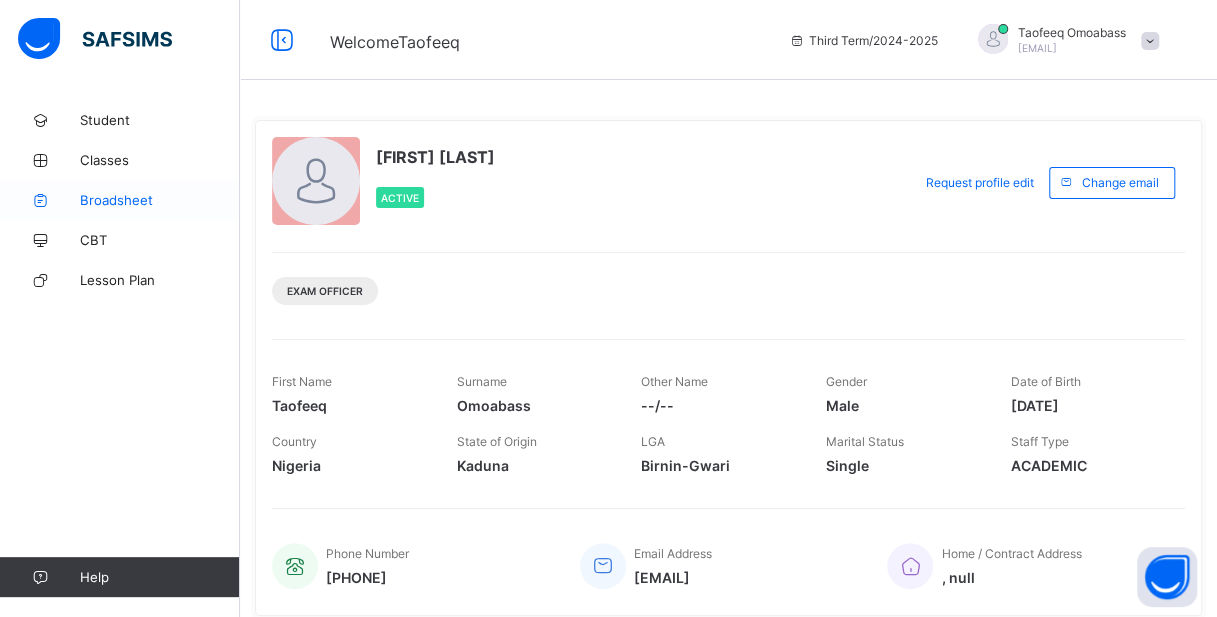 click on "Broadsheet" at bounding box center [160, 200] 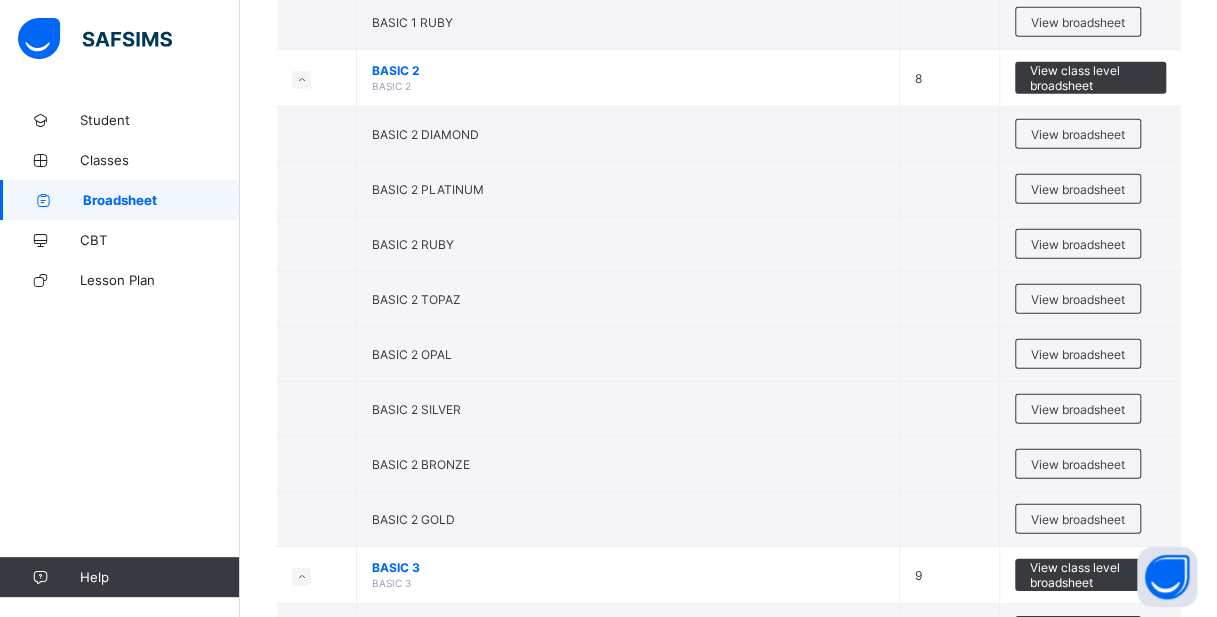 scroll, scrollTop: 2638, scrollLeft: 0, axis: vertical 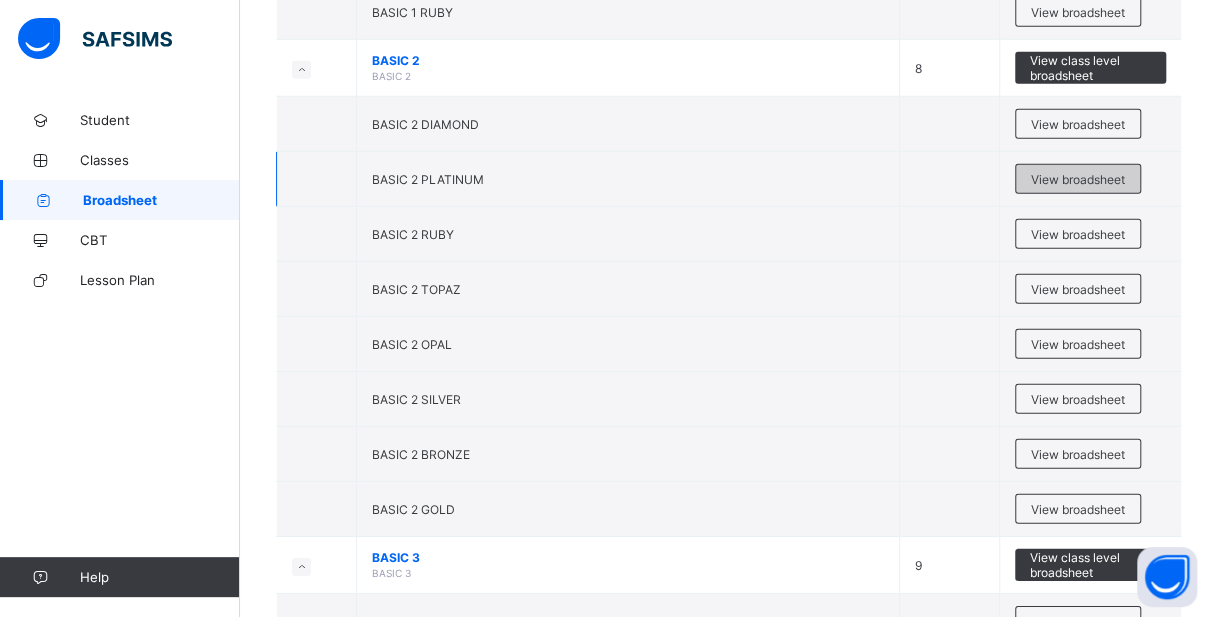 click on "View broadsheet" at bounding box center (1078, 179) 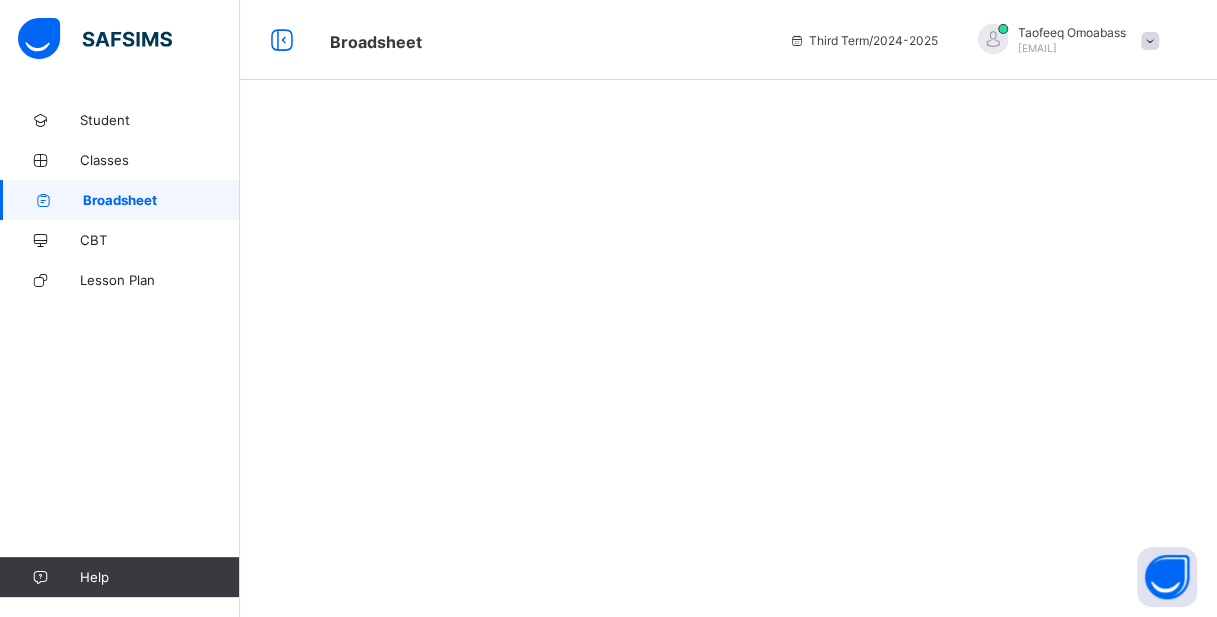 scroll, scrollTop: 0, scrollLeft: 0, axis: both 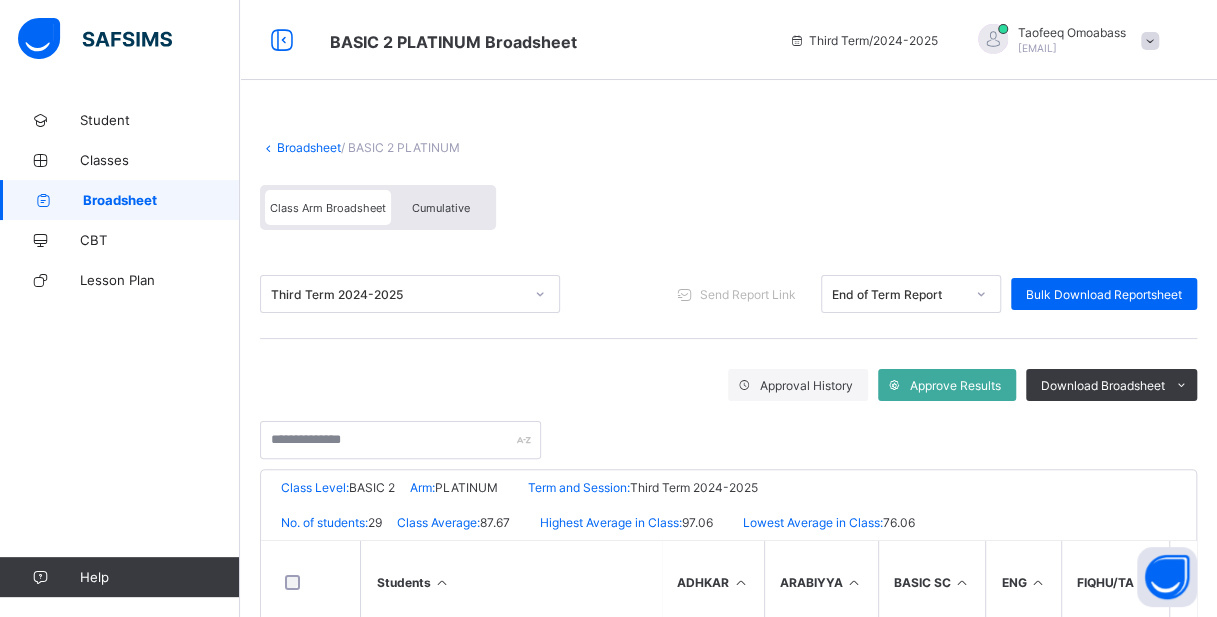 click on "Cumulative" at bounding box center [441, 208] 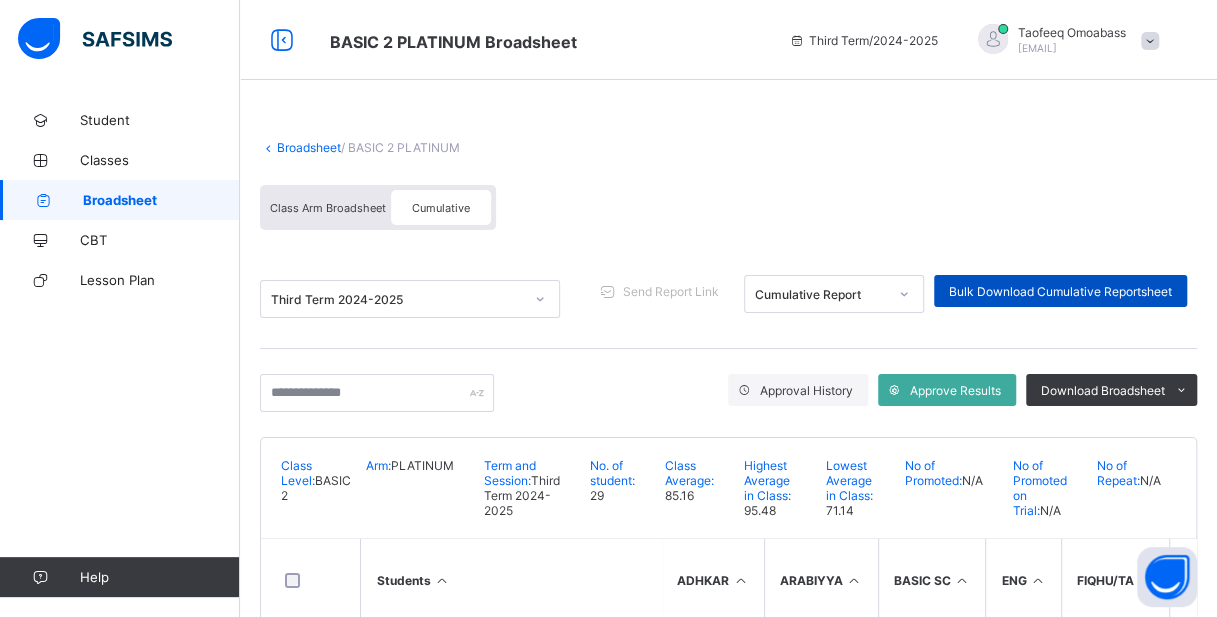 click on "Bulk Download Cumulative Reportsheet" at bounding box center [1060, 291] 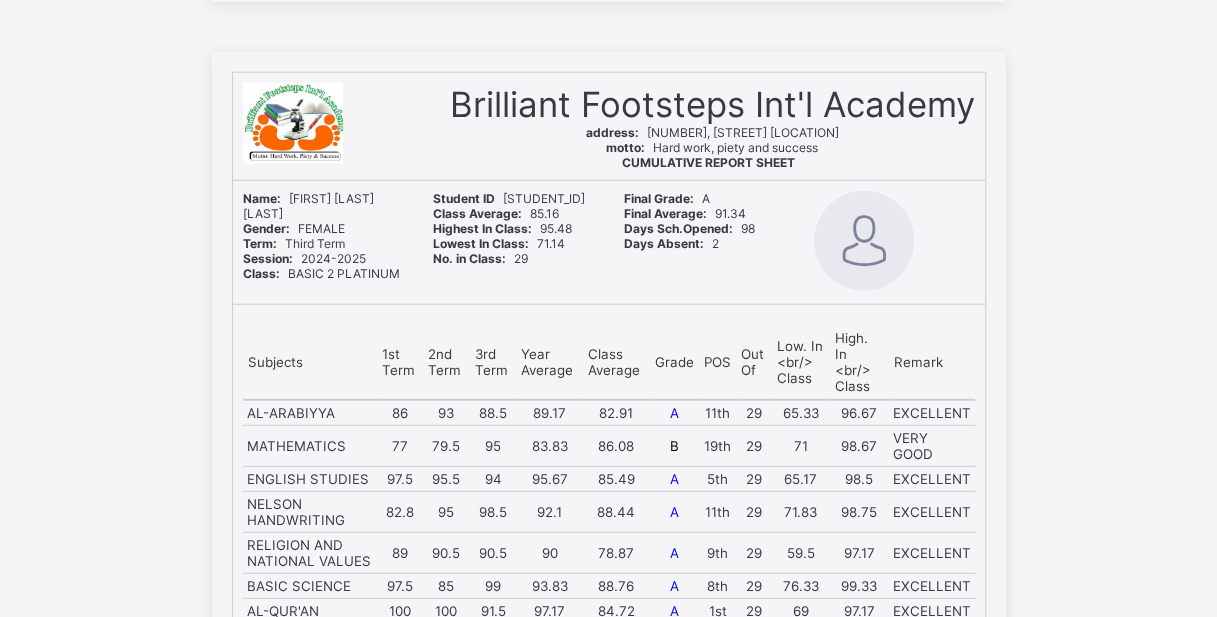scroll, scrollTop: 28040, scrollLeft: 0, axis: vertical 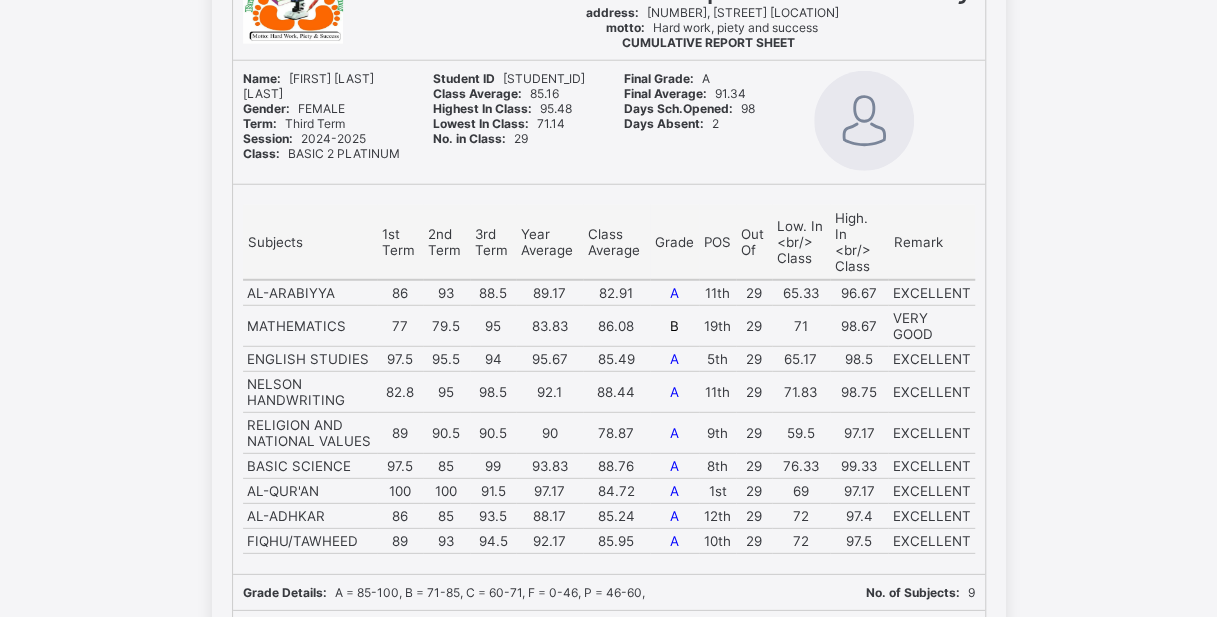 click on "AL-ARABIYYA" at bounding box center (310, 293) 